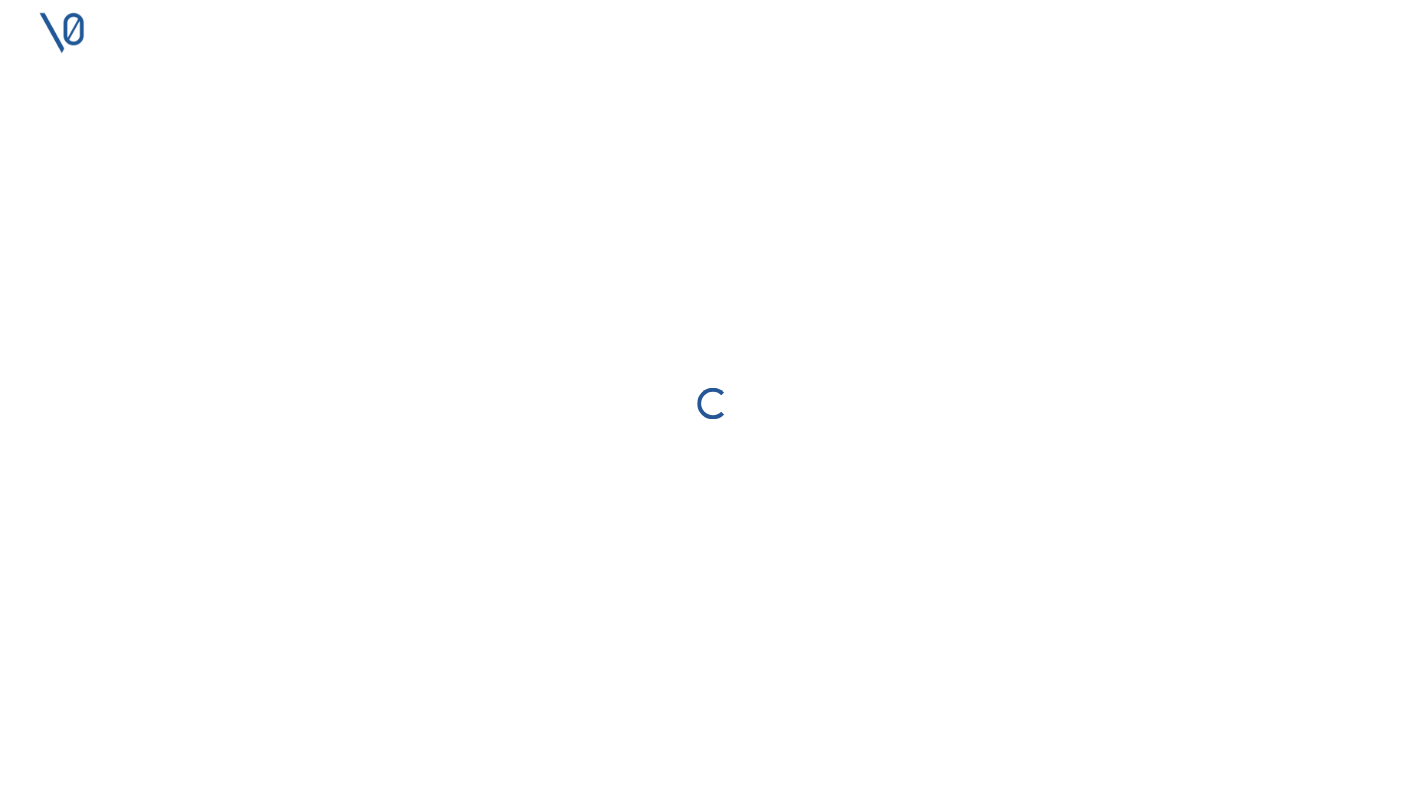 scroll, scrollTop: 0, scrollLeft: 0, axis: both 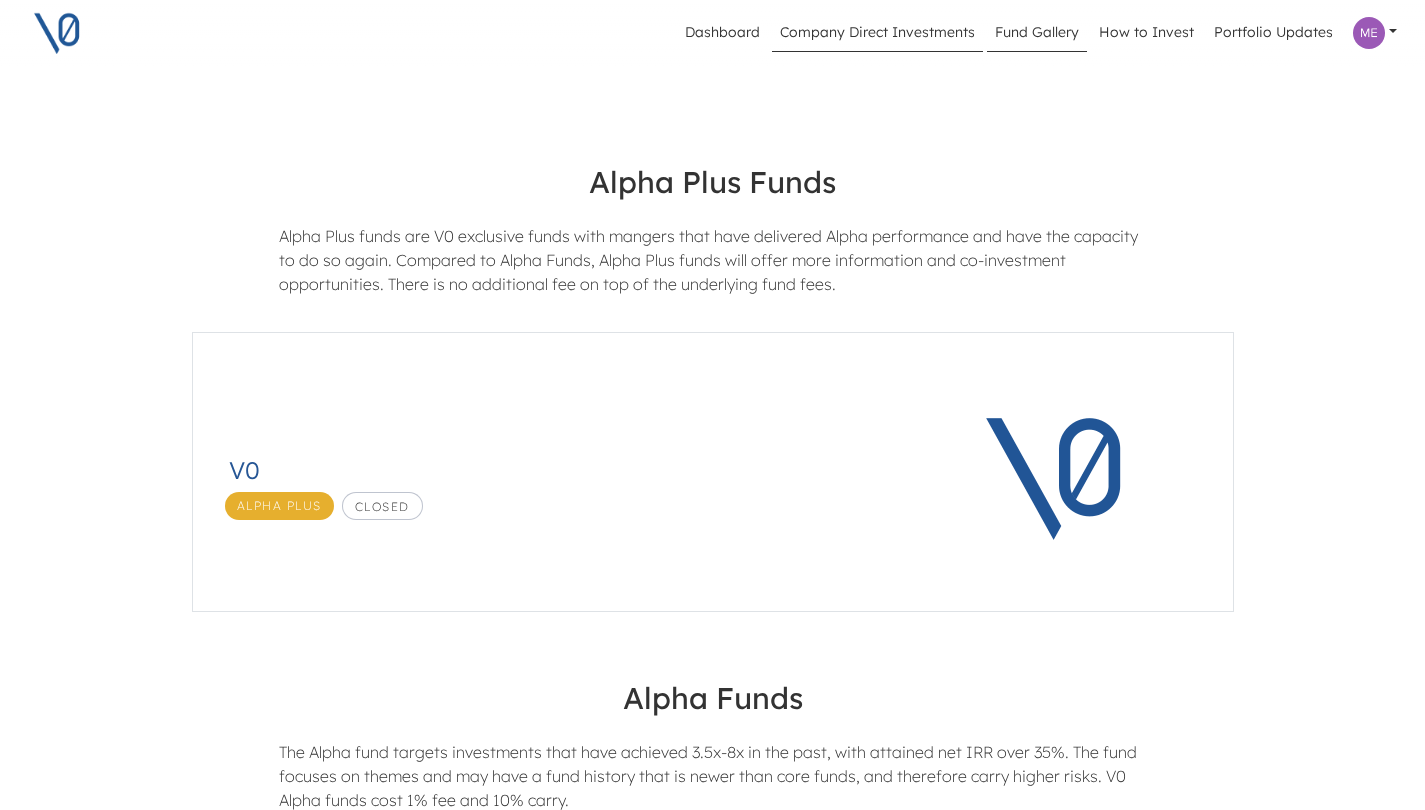 click on "Company Direct Investments" at bounding box center (877, 33) 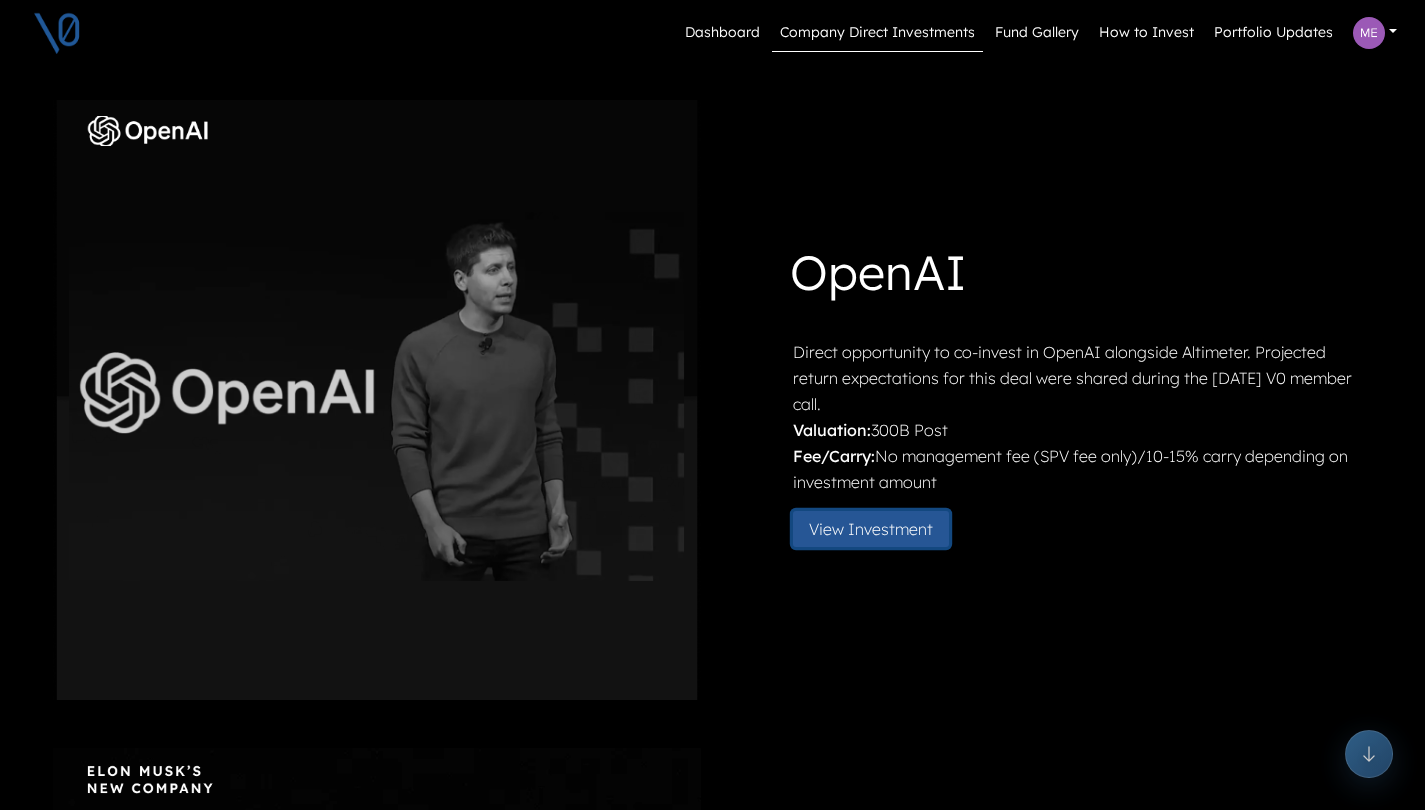 click on "View Investment" at bounding box center [871, 529] 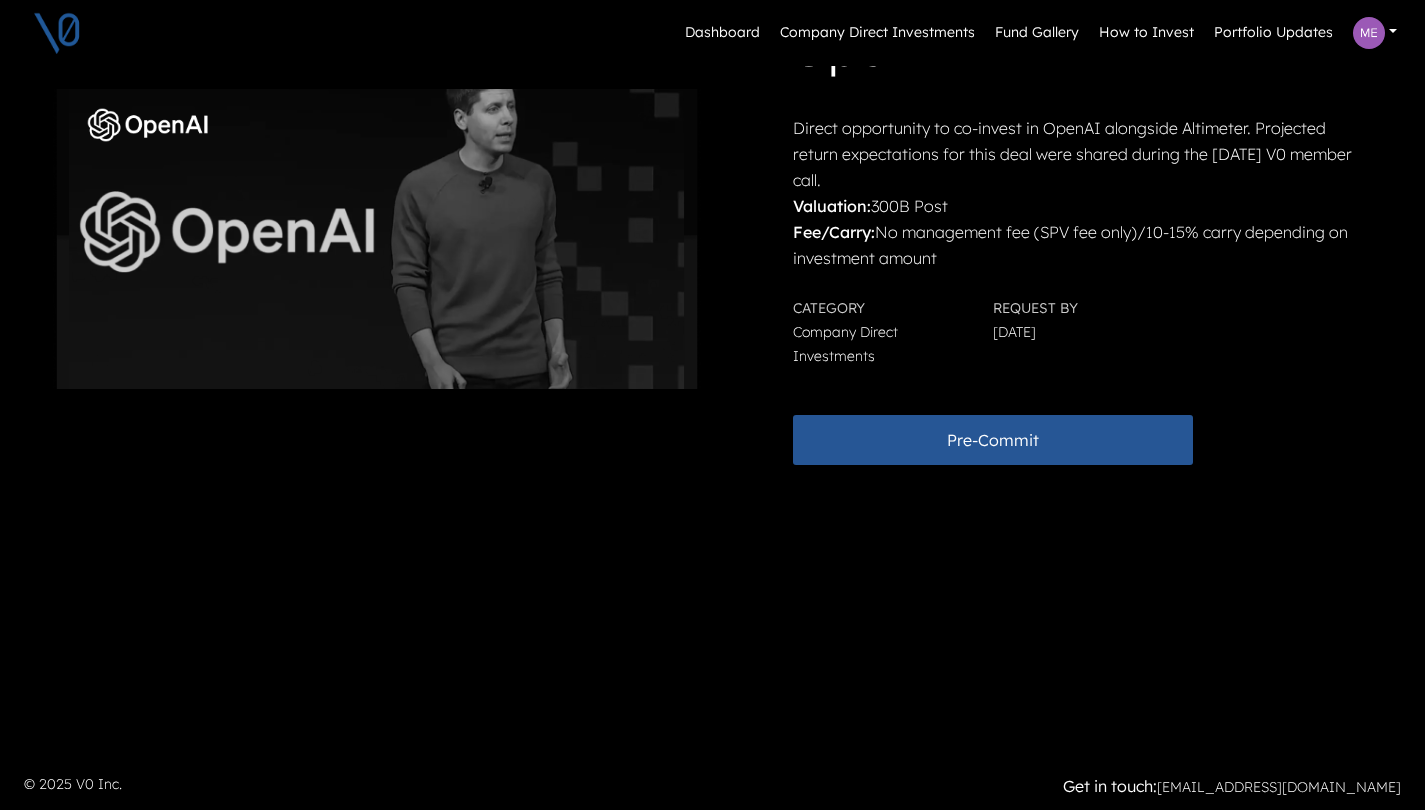 scroll, scrollTop: 0, scrollLeft: 0, axis: both 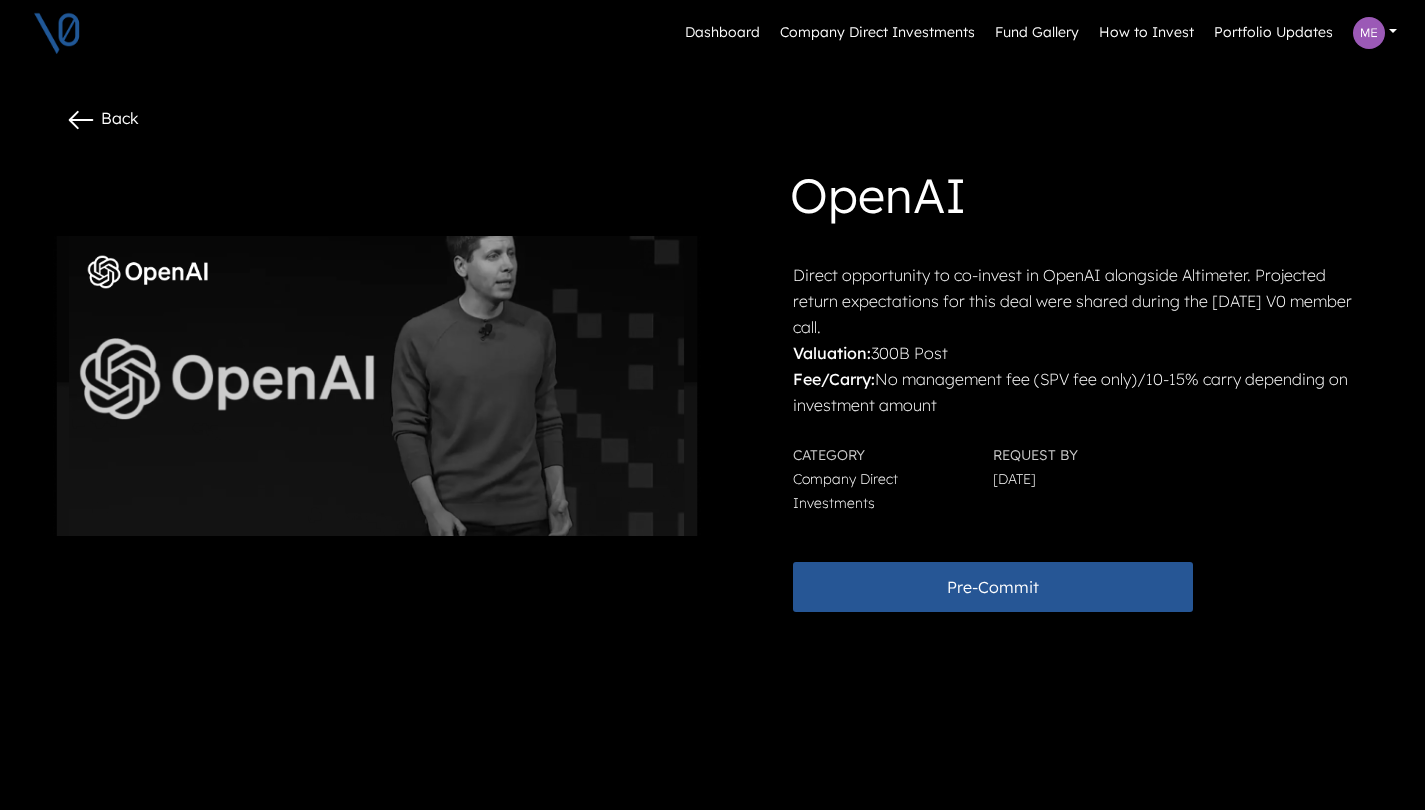 click 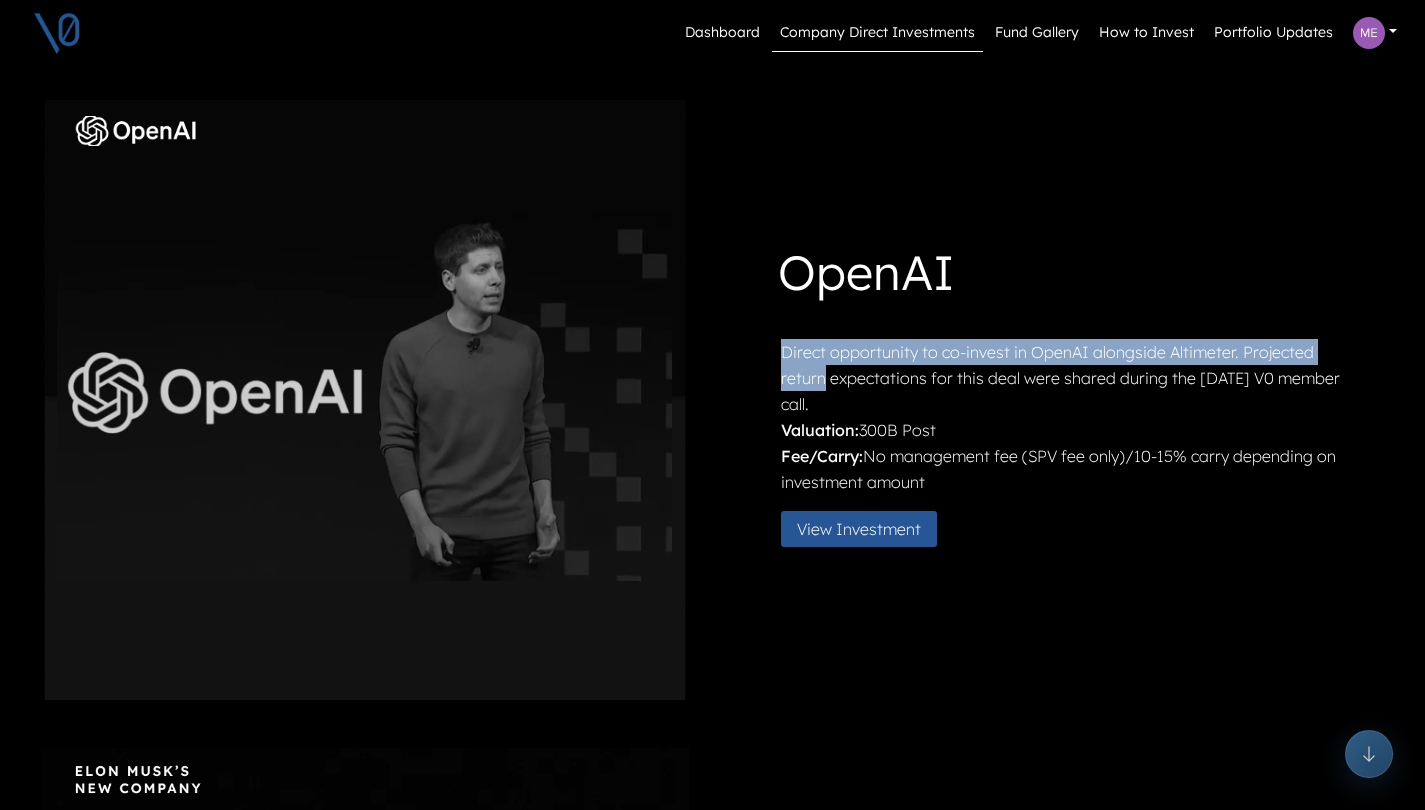 scroll, scrollTop: 0, scrollLeft: 27, axis: horizontal 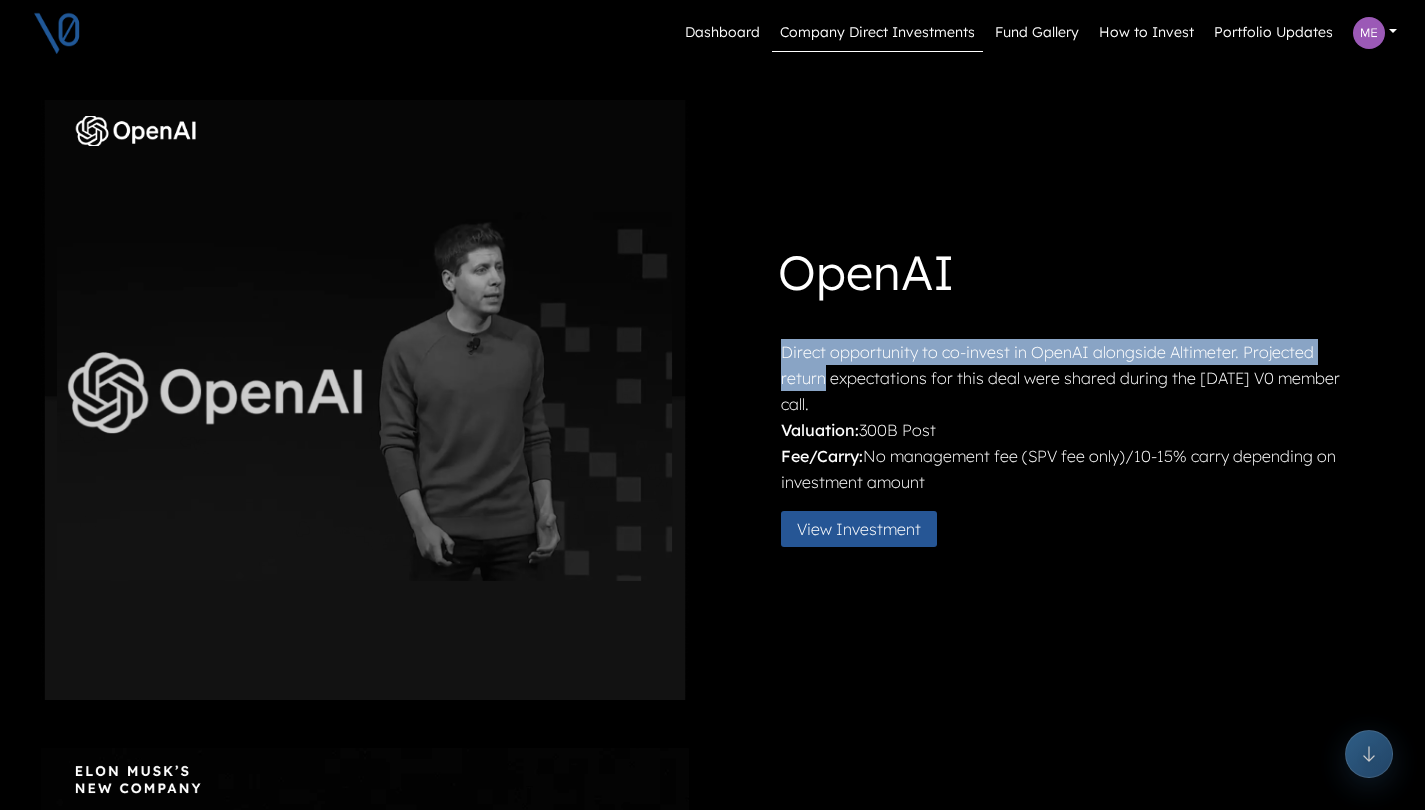 drag, startPoint x: 1423, startPoint y: 188, endPoint x: 1439, endPoint y: 373, distance: 185.6906 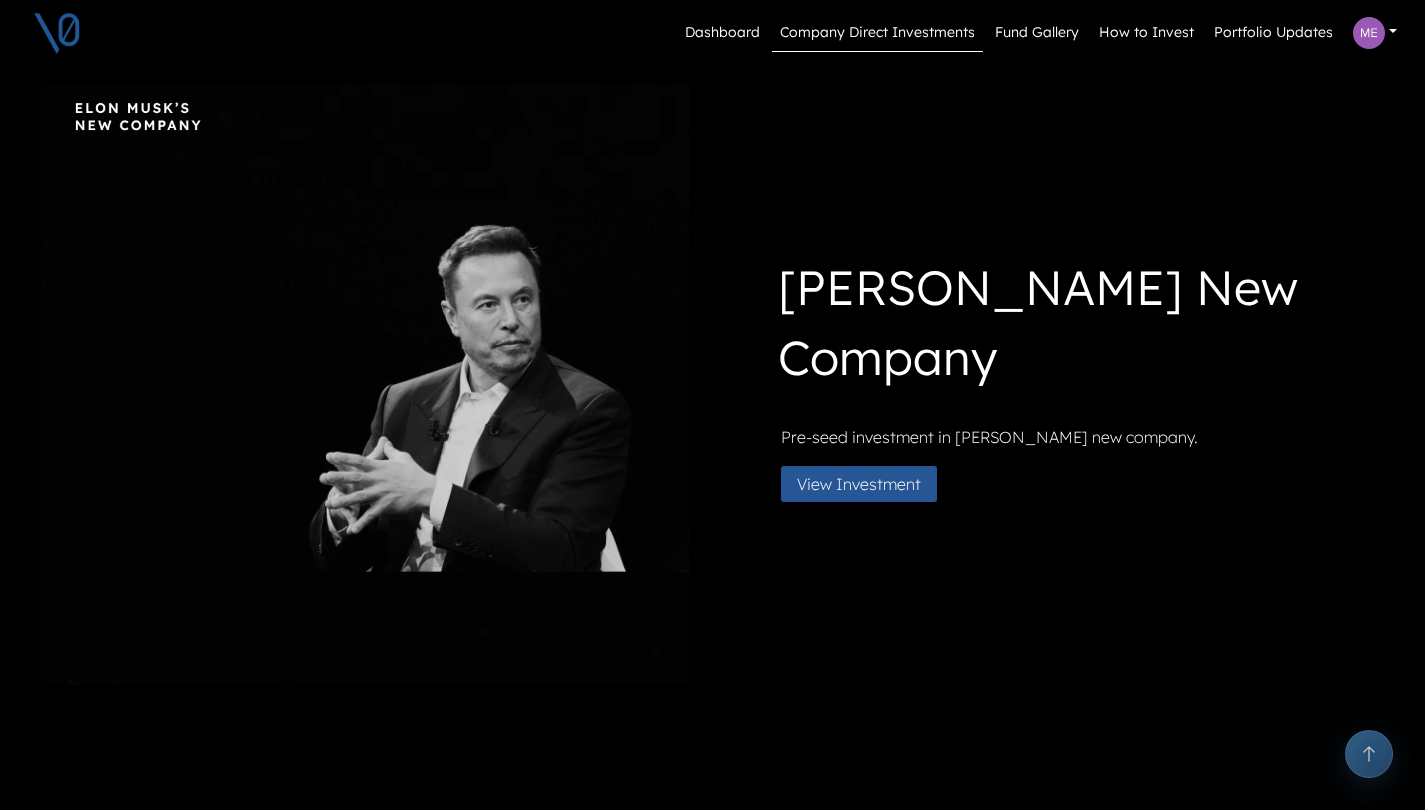 scroll, scrollTop: 661, scrollLeft: 27, axis: both 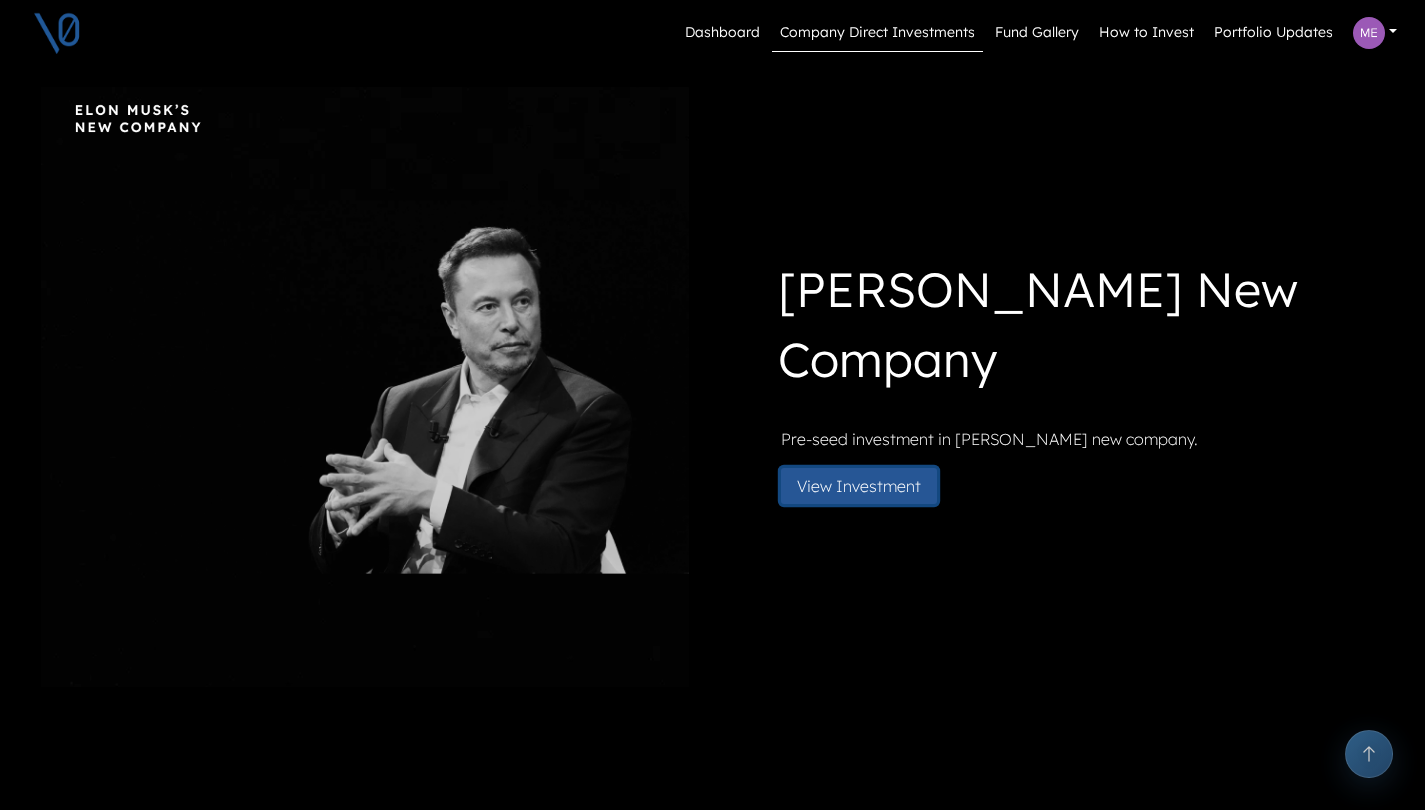 click on "View Investment" at bounding box center [859, 486] 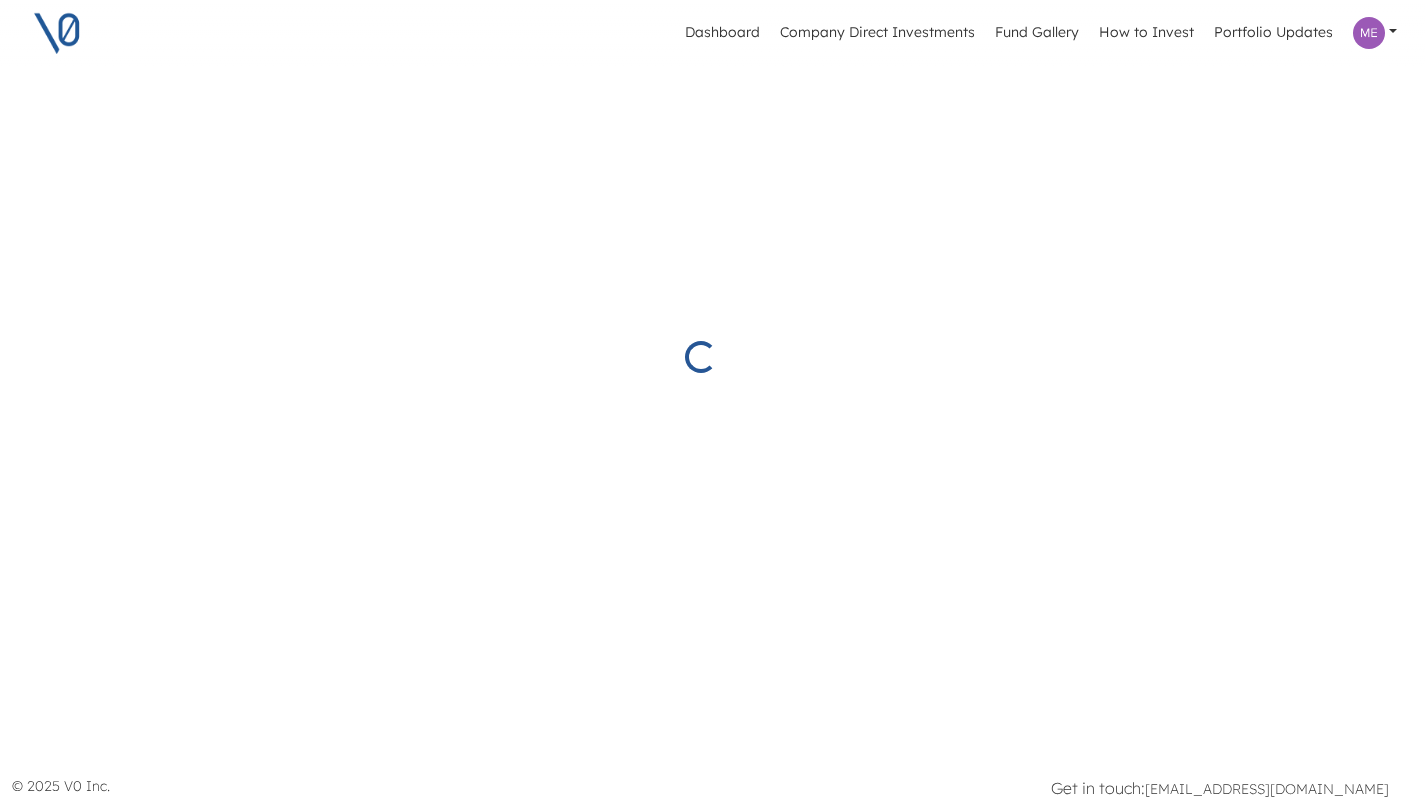 scroll, scrollTop: 0, scrollLeft: 0, axis: both 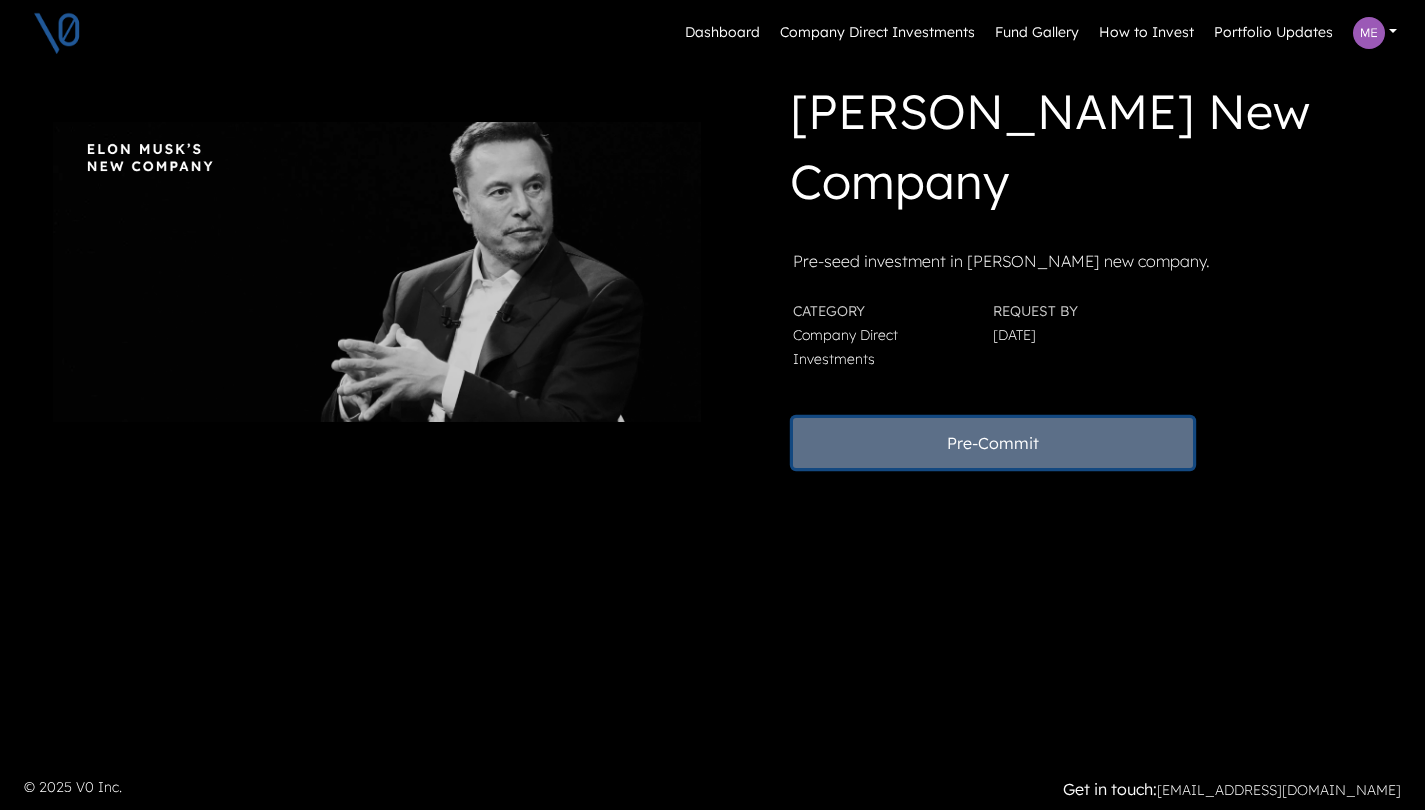 click on "Pre-Commit" at bounding box center (993, 443) 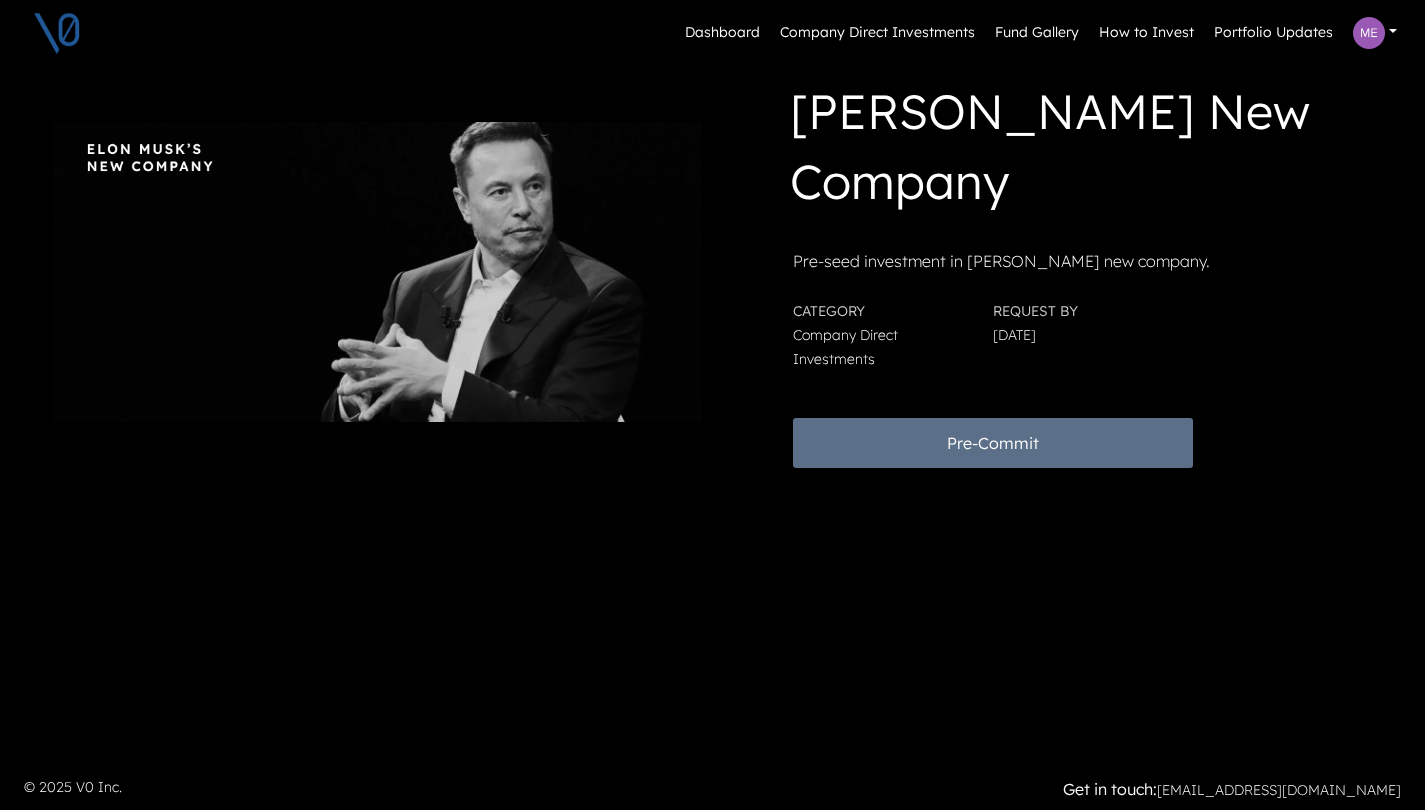 scroll, scrollTop: 72, scrollLeft: 0, axis: vertical 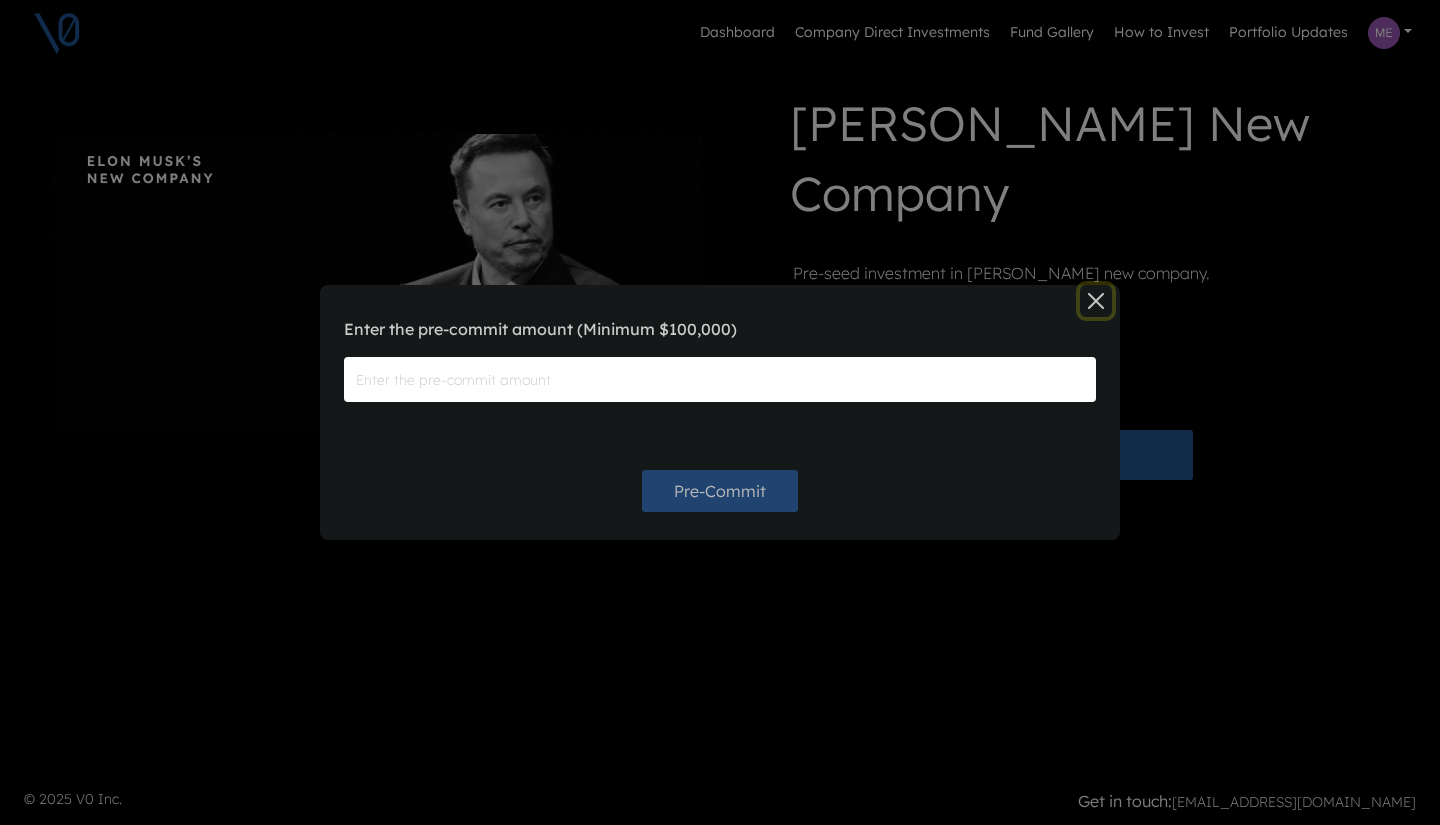 click at bounding box center [1096, 301] 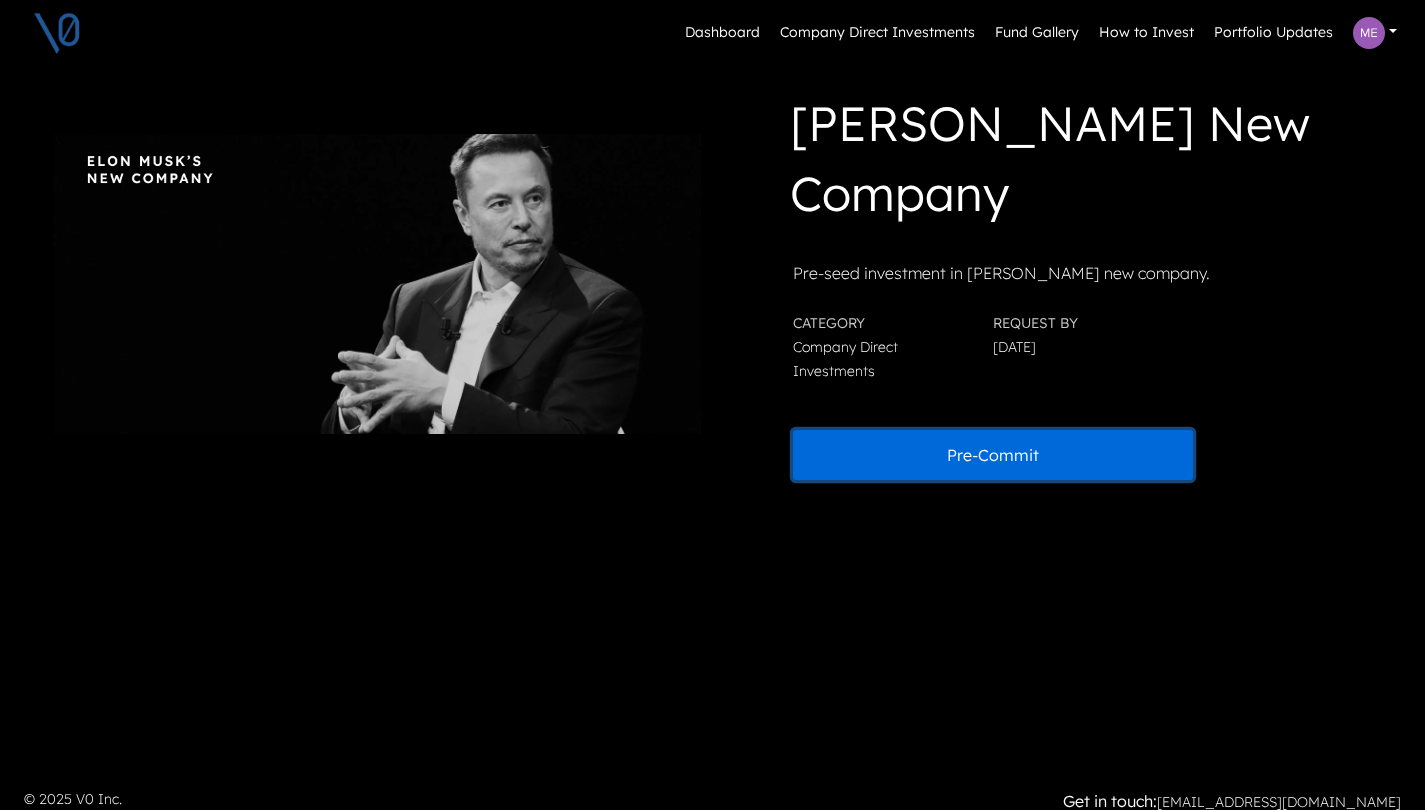scroll, scrollTop: 0, scrollLeft: 0, axis: both 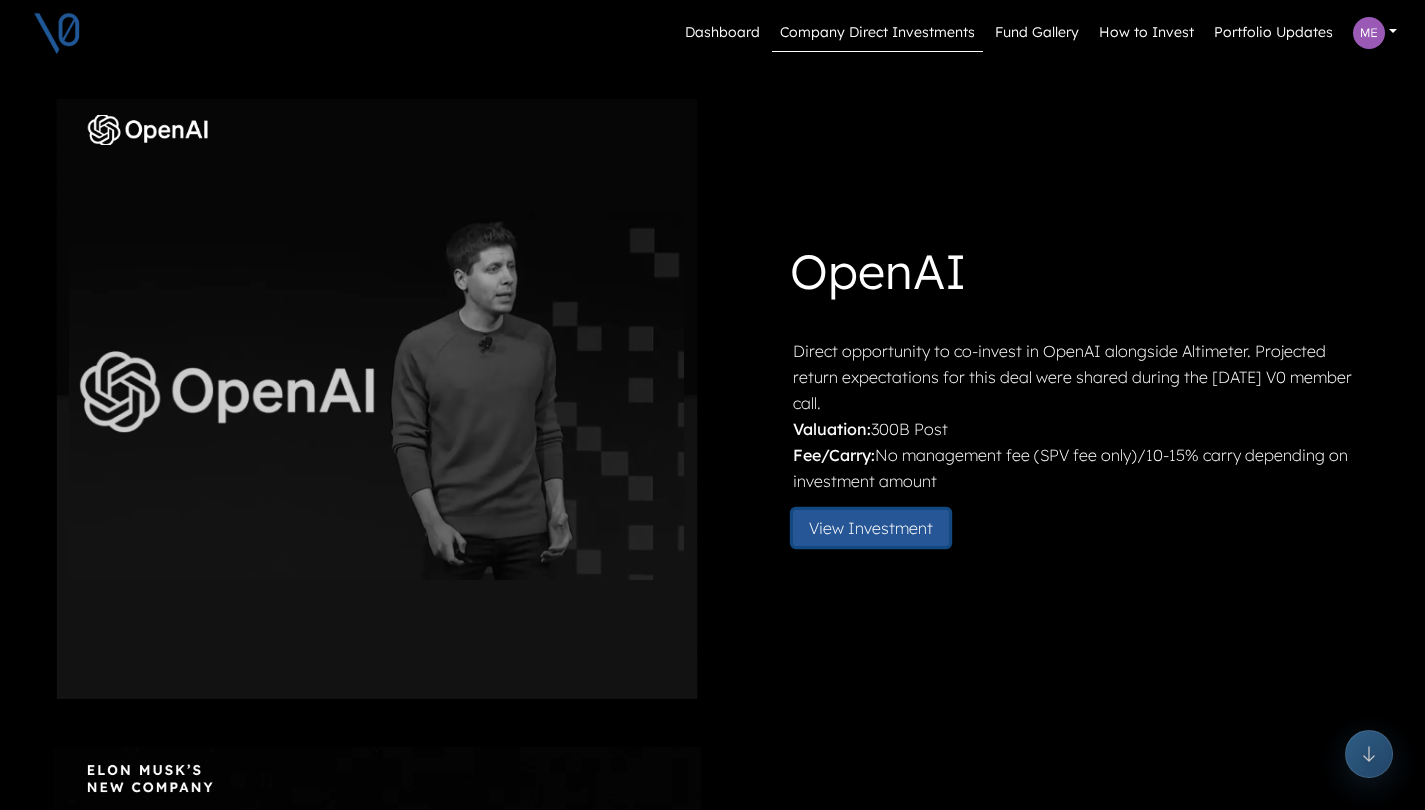 click on "View Investment" at bounding box center [871, 528] 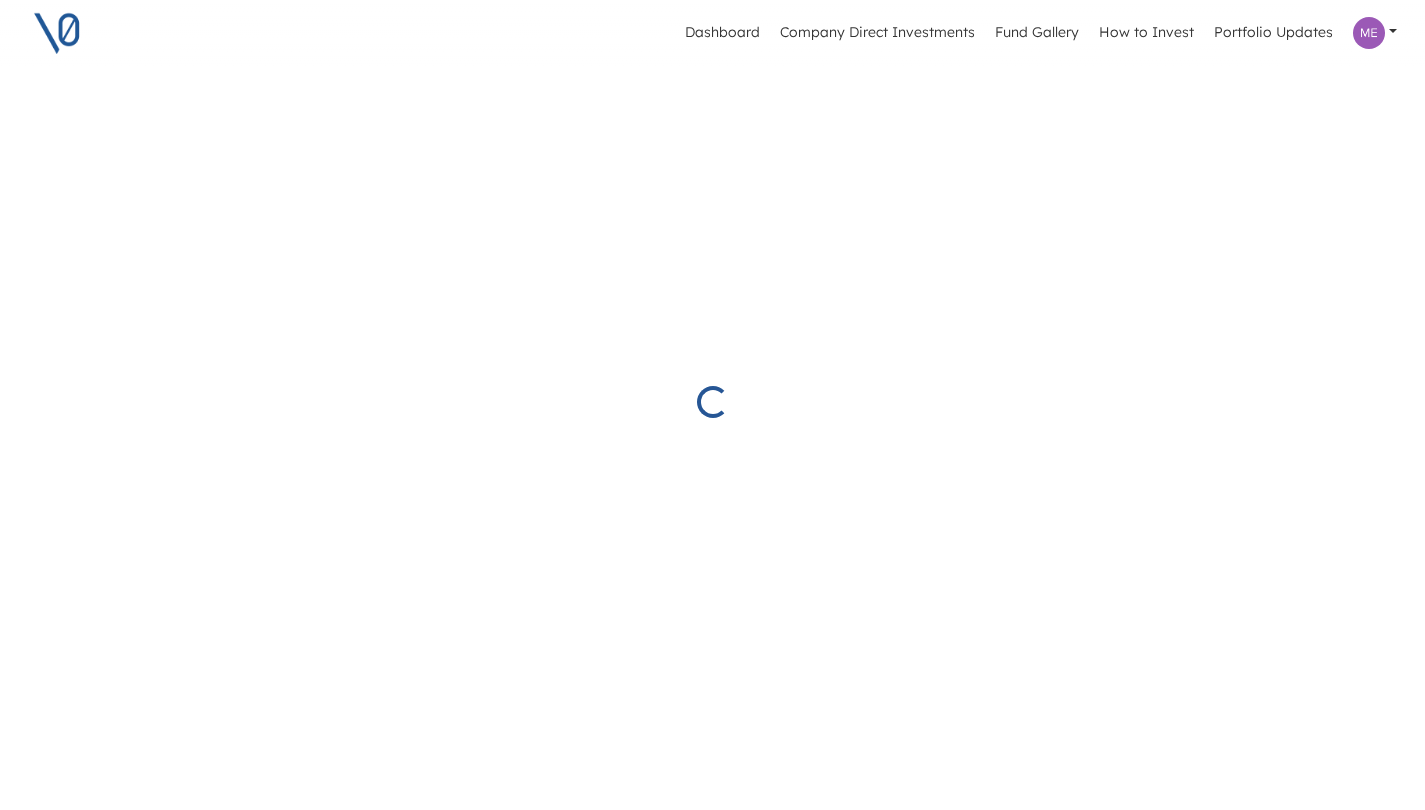 scroll, scrollTop: 0, scrollLeft: 0, axis: both 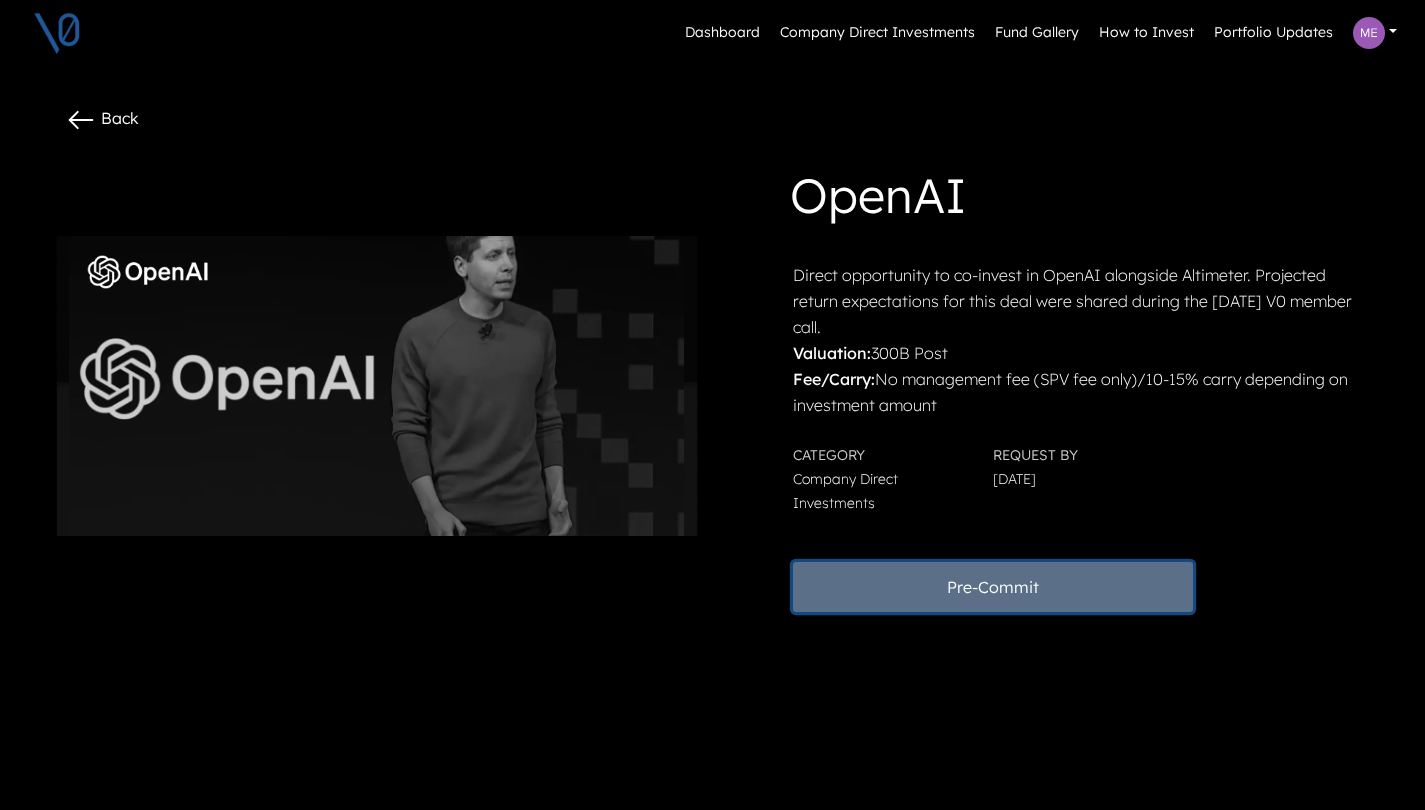 click on "Pre-Commit" at bounding box center [993, 587] 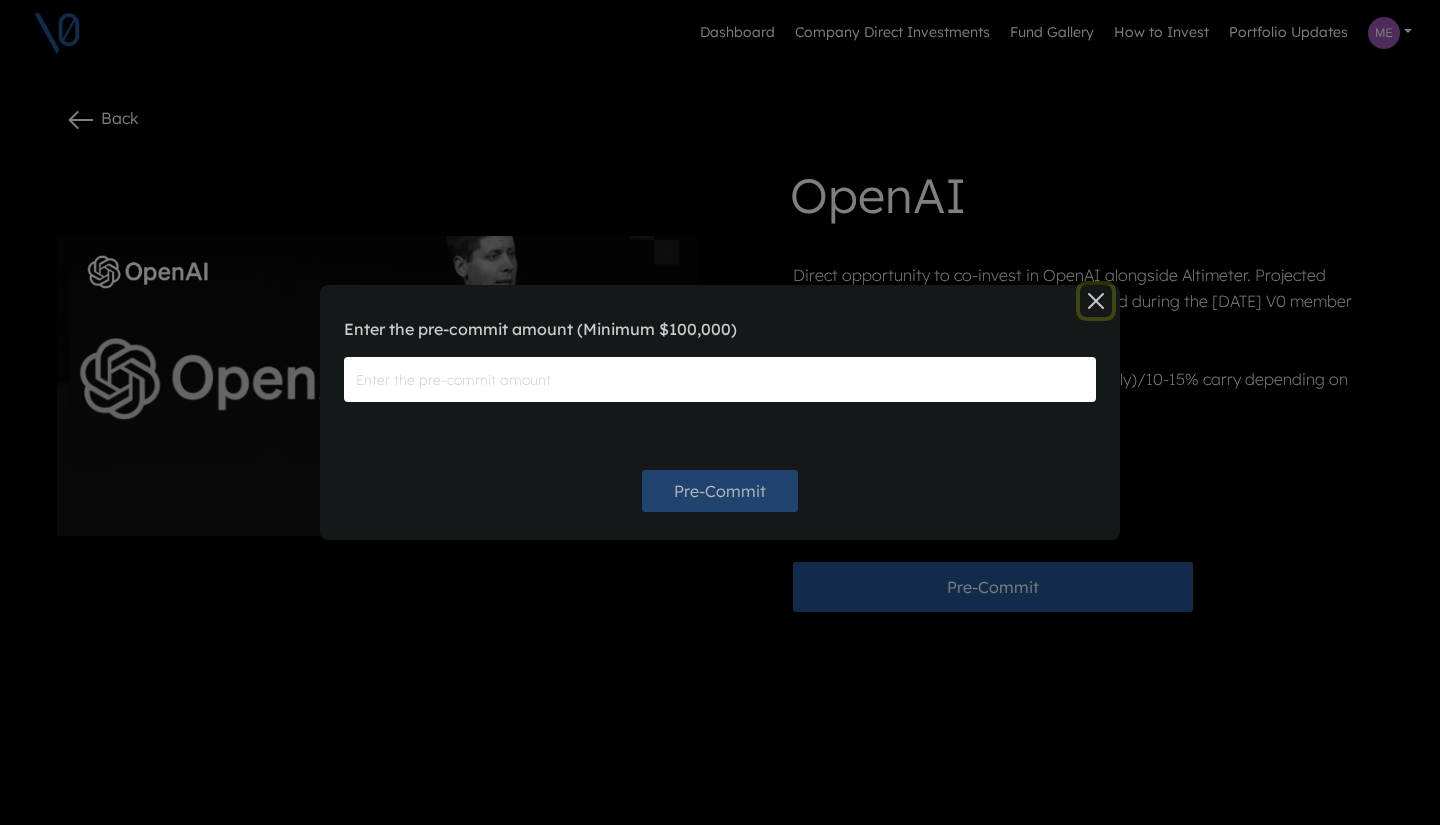 click at bounding box center [1096, 301] 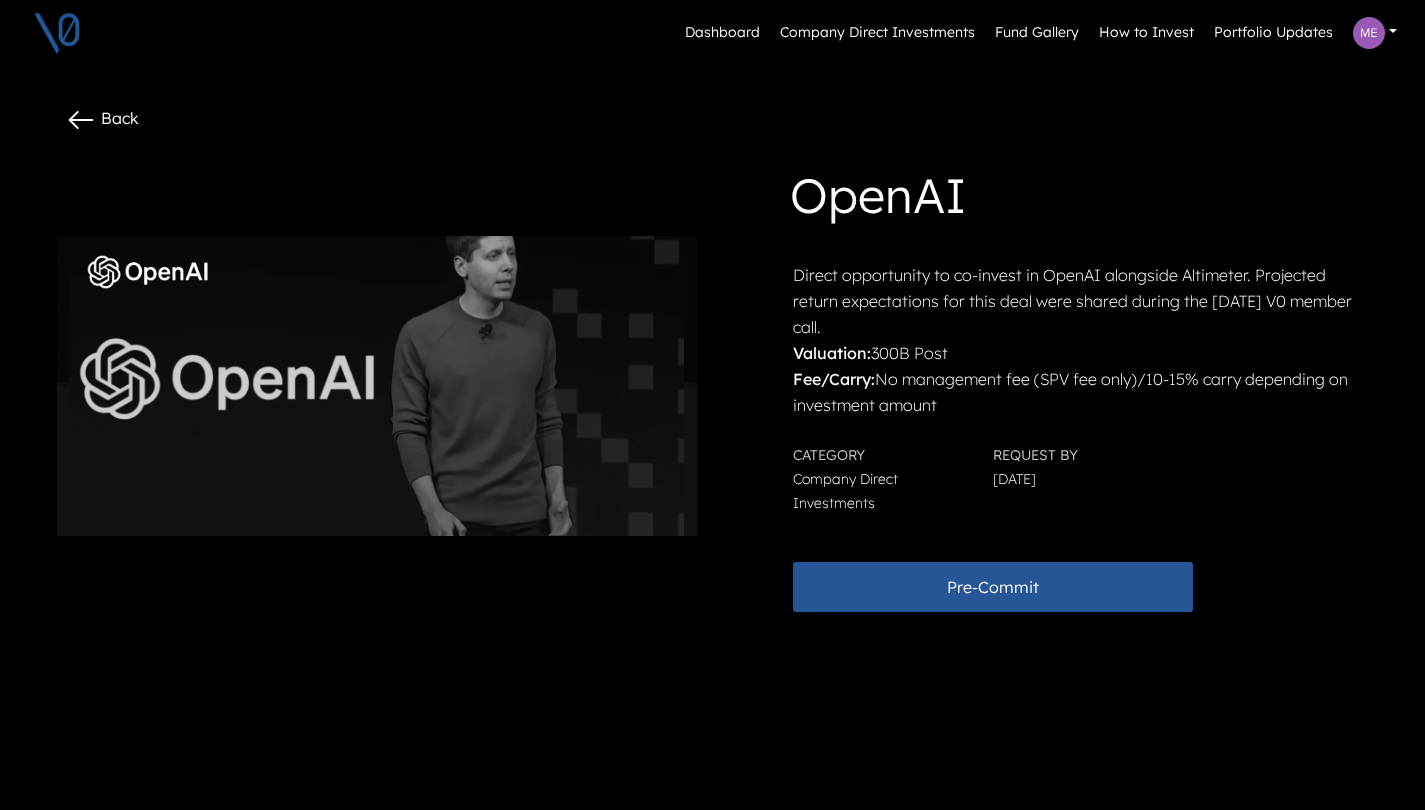 scroll, scrollTop: 1, scrollLeft: 0, axis: vertical 